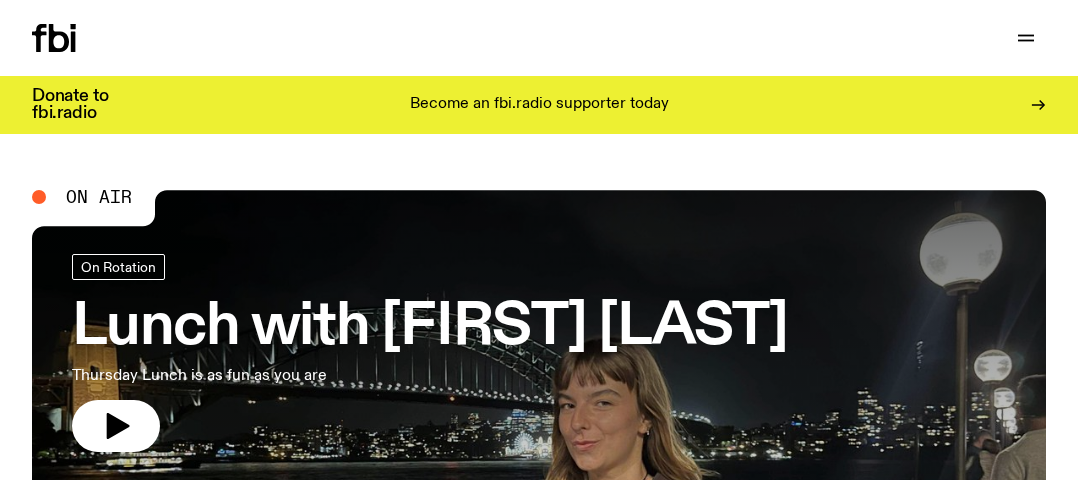 scroll, scrollTop: 0, scrollLeft: 0, axis: both 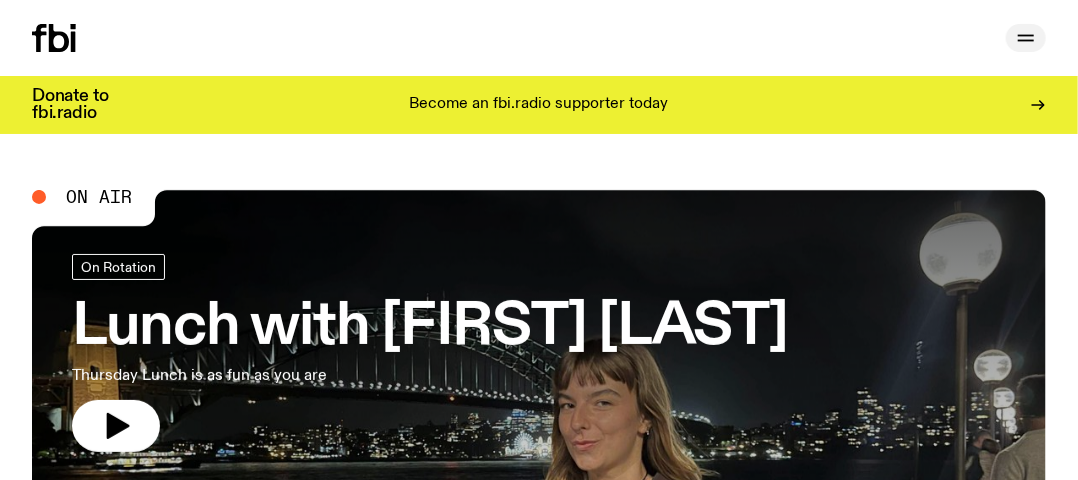 click 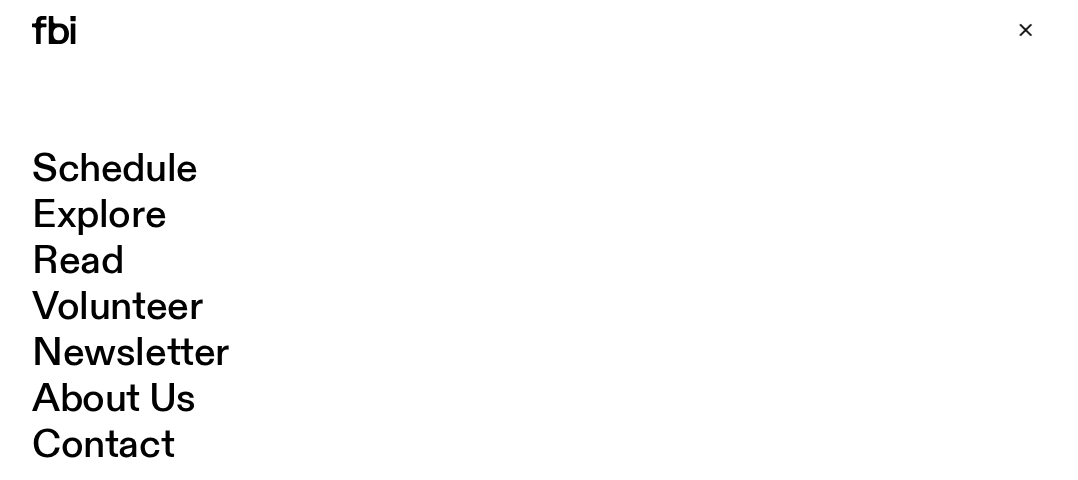 scroll, scrollTop: 100, scrollLeft: 0, axis: vertical 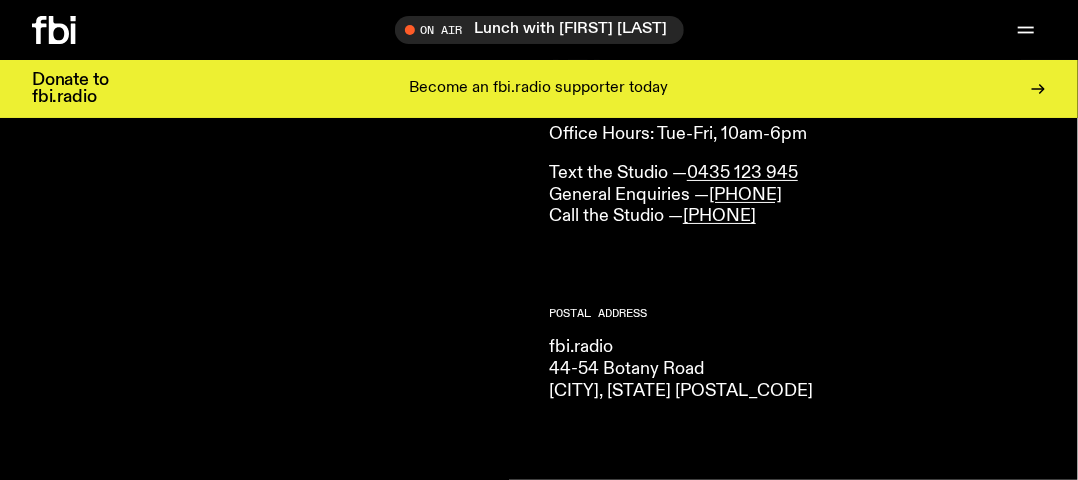 click on "fbi.radio 44-54 Botany Road Alexandria, NSW 2015" at bounding box center (797, 369) 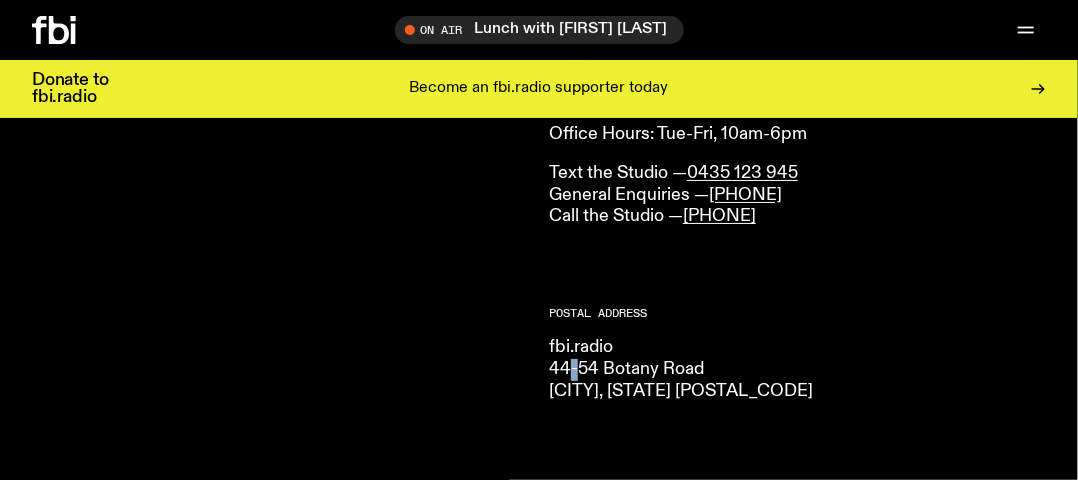 click on "fbi.radio 44-54 Botany Road Alexandria, NSW 2015" at bounding box center (797, 369) 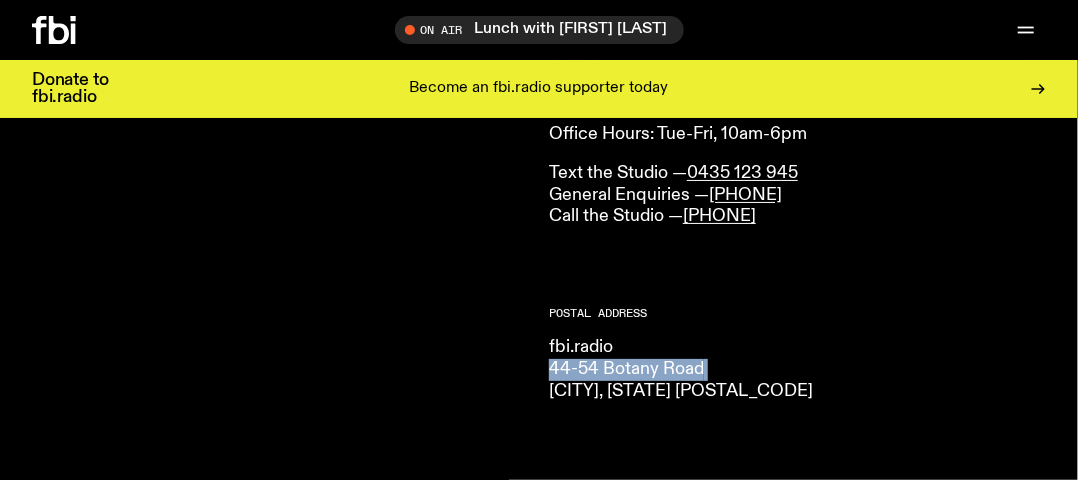 click on "fbi.radio 44-54 Botany Road Alexandria, NSW 2015" at bounding box center (797, 369) 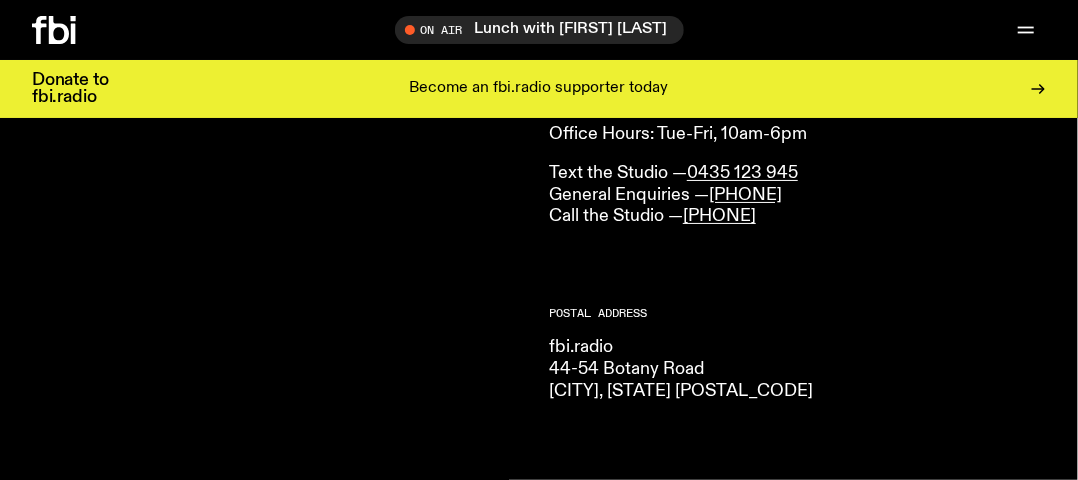 click on "fbi.radio 44-54 Botany Road Alexandria, NSW 2015" at bounding box center (797, 369) 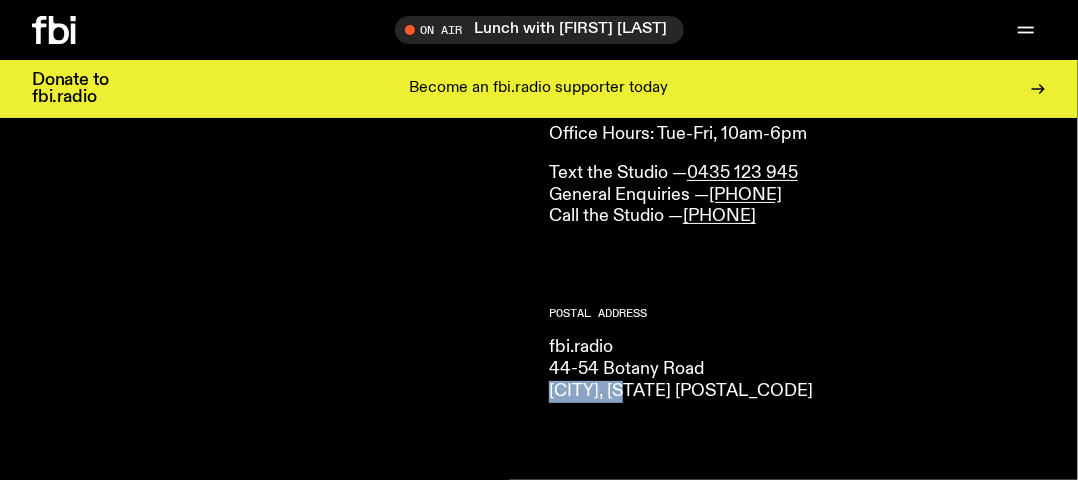 click on "fbi.radio 44-54 Botany Road Alexandria, NSW 2015" at bounding box center (797, 369) 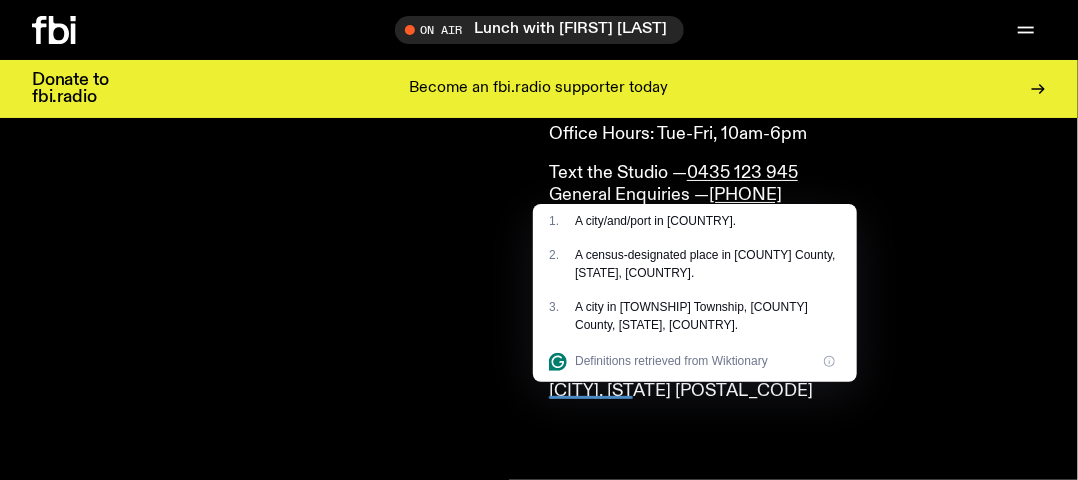 click on "Postal Address" at bounding box center [797, 313] 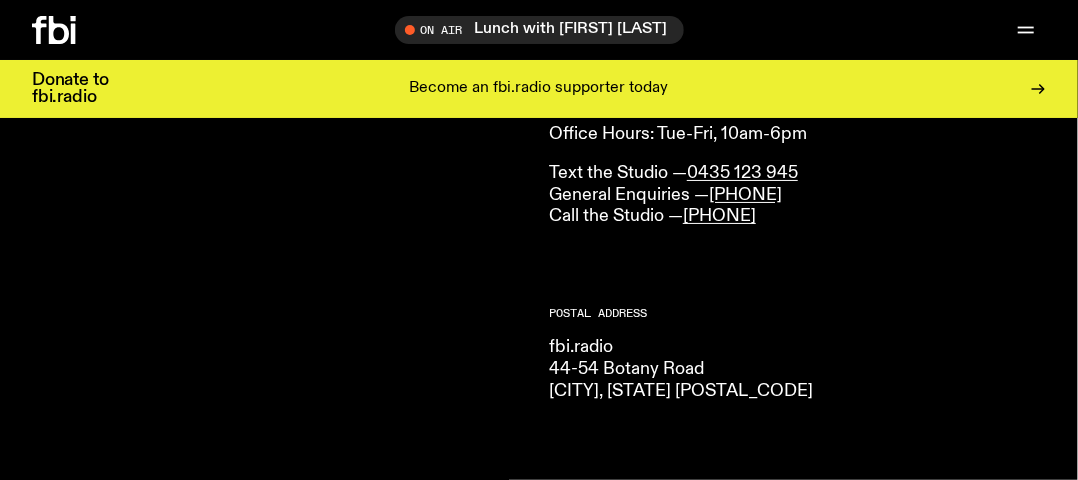 click on "fbi.radio 44-54 Botany Road Alexandria, NSW 2015" at bounding box center (797, 369) 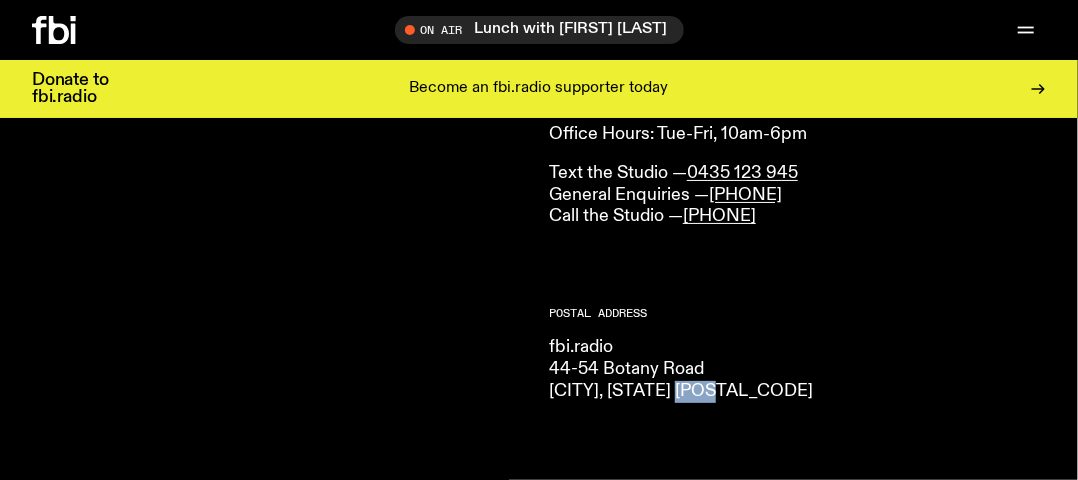 click on "fbi.radio 44-54 Botany Road Alexandria, NSW 2015" at bounding box center [797, 369] 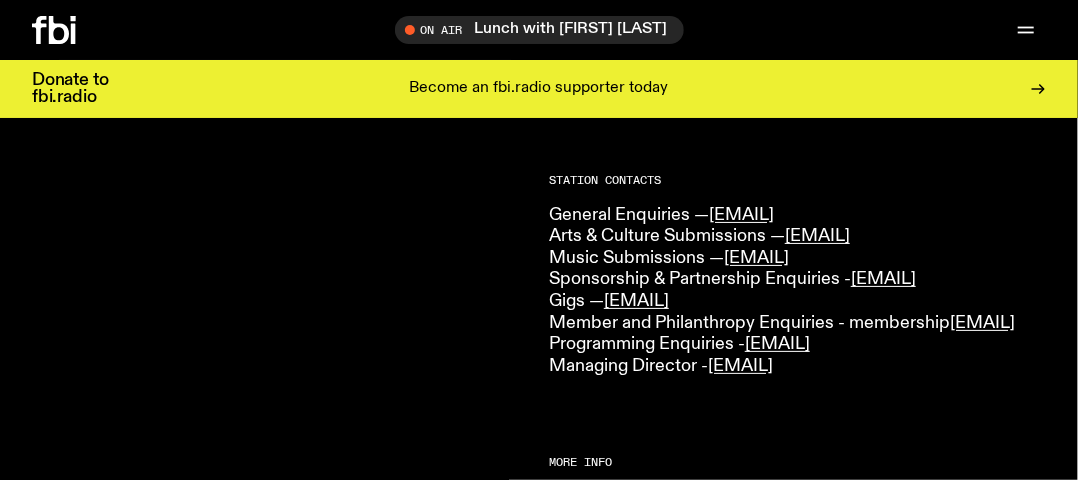 scroll, scrollTop: 92, scrollLeft: 0, axis: vertical 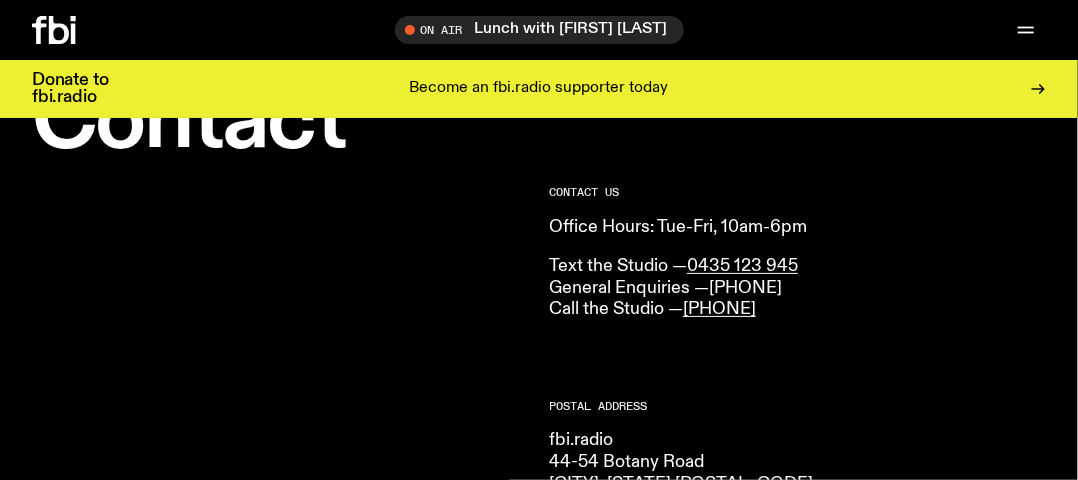 drag, startPoint x: 850, startPoint y: 281, endPoint x: 715, endPoint y: 290, distance: 135.29967 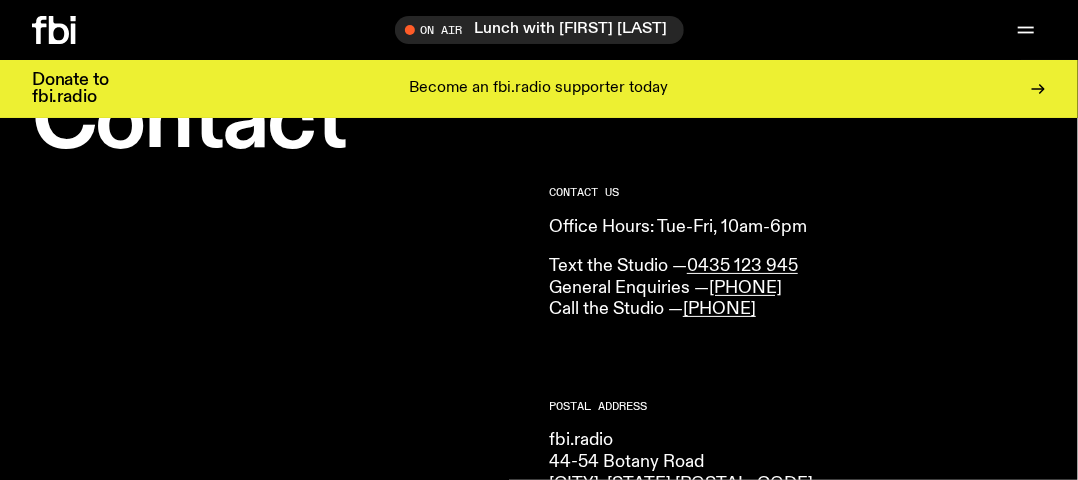 copy on "(02) 9030 6940" 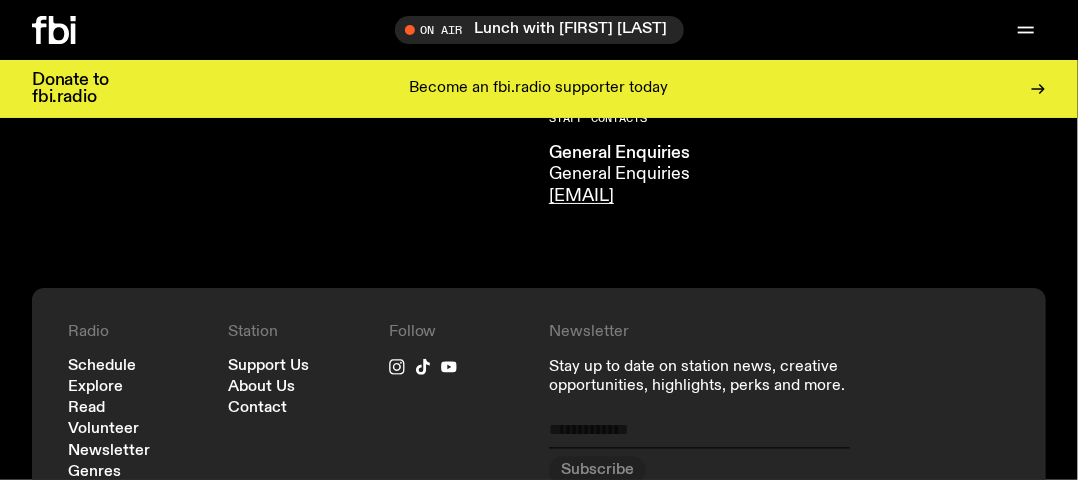 scroll, scrollTop: 1770, scrollLeft: 0, axis: vertical 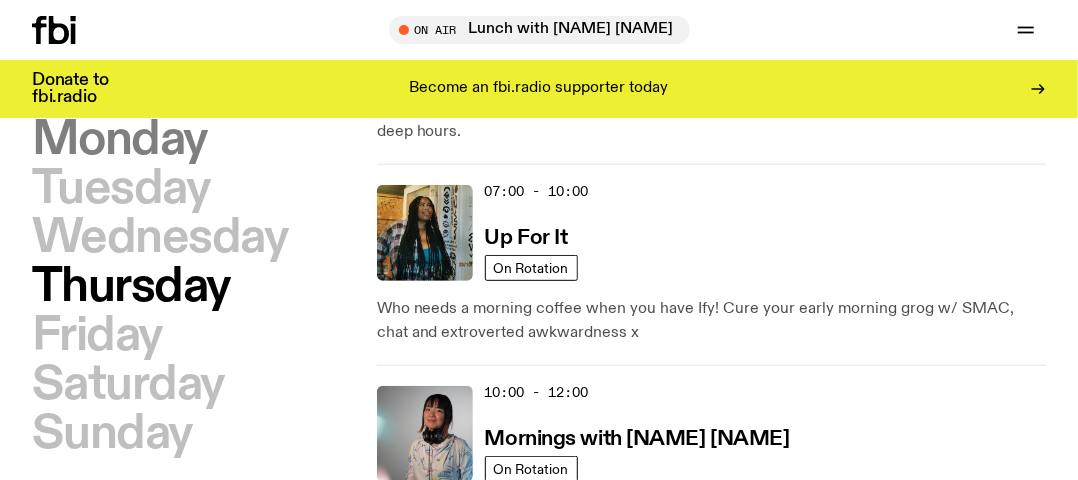 drag, startPoint x: 116, startPoint y: 137, endPoint x: 112, endPoint y: 161, distance: 24.33105 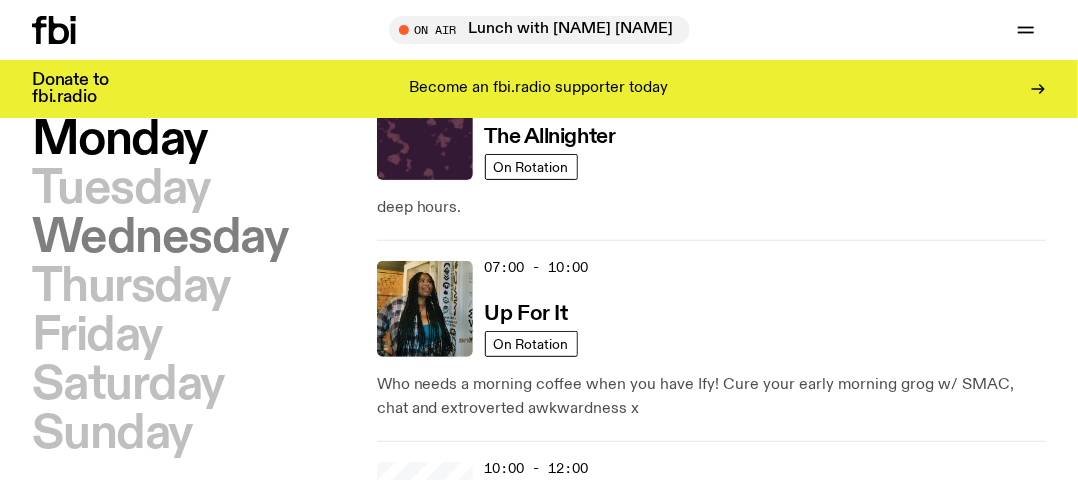 scroll, scrollTop: 56, scrollLeft: 0, axis: vertical 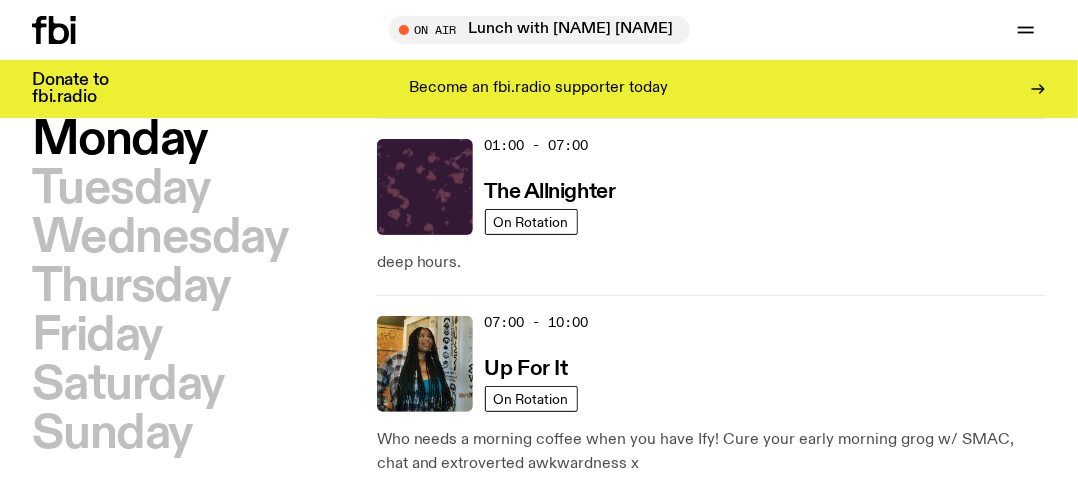 type 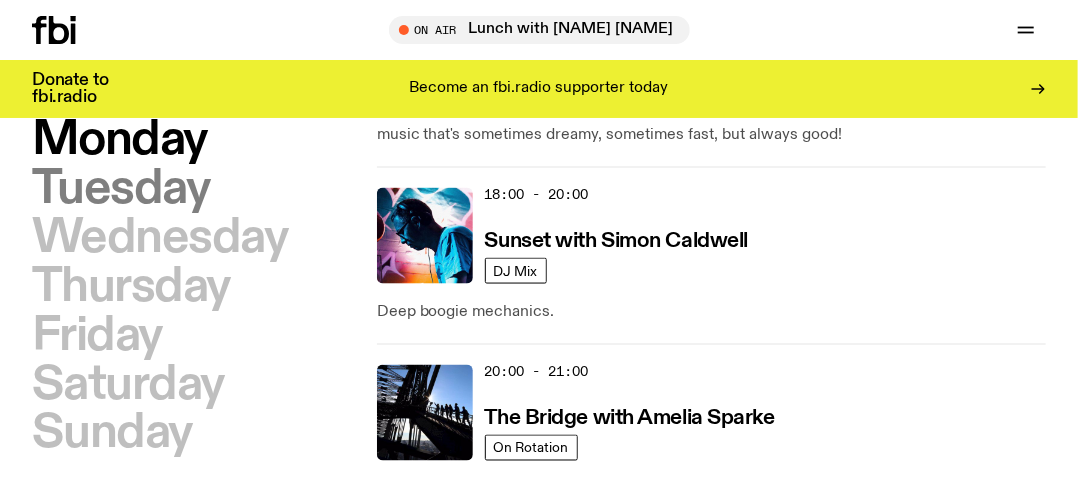 click on "Tuesday" at bounding box center [121, 189] 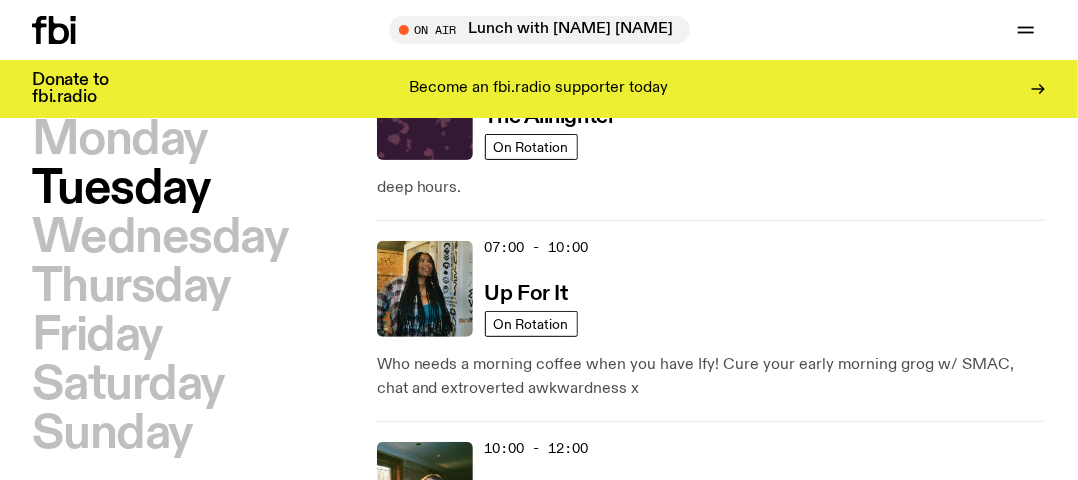 scroll, scrollTop: 56, scrollLeft: 0, axis: vertical 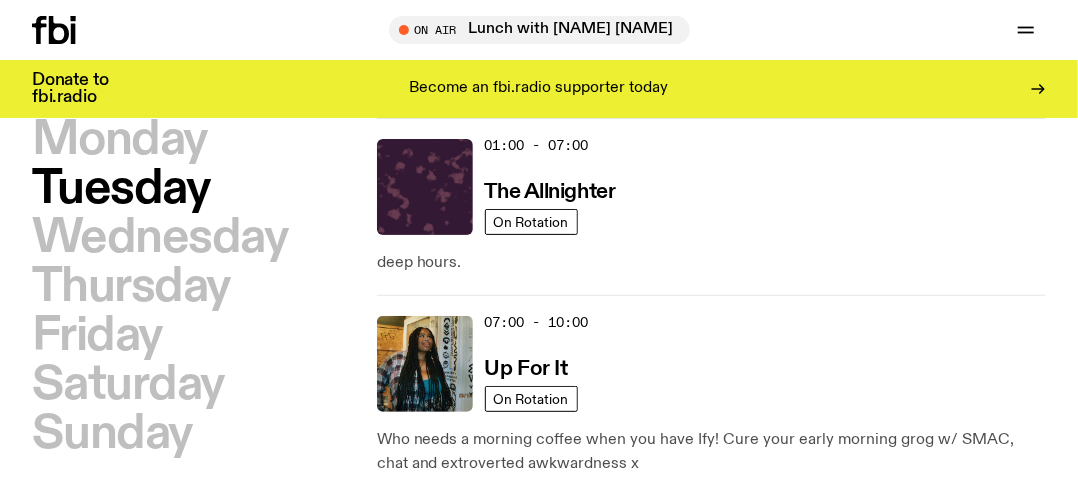 type 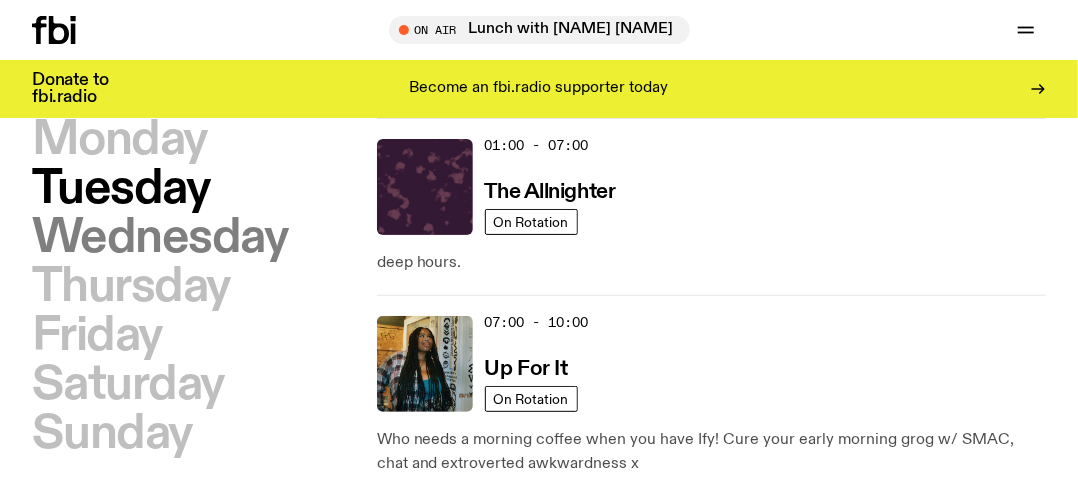click on "Wednesday" at bounding box center (160, 238) 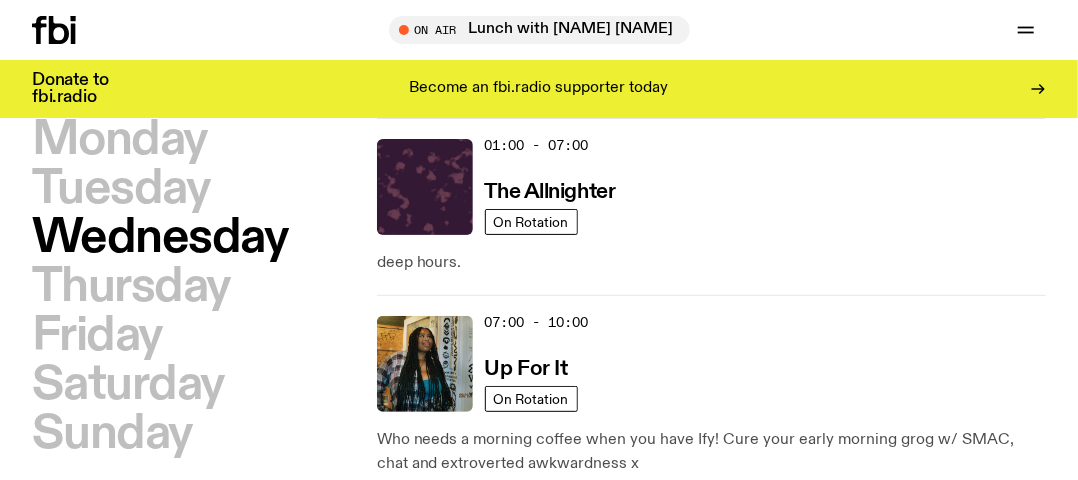 type 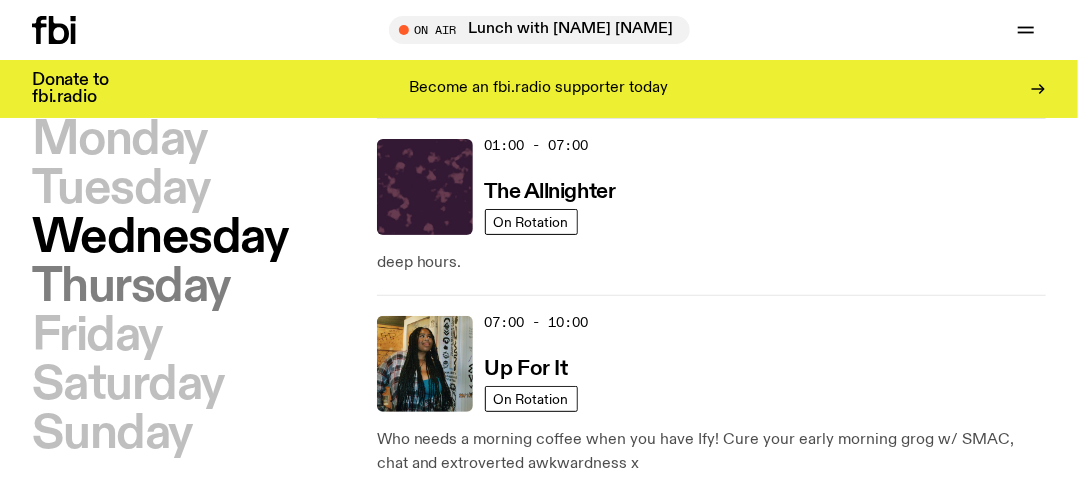 click on "Thursday" at bounding box center [131, 287] 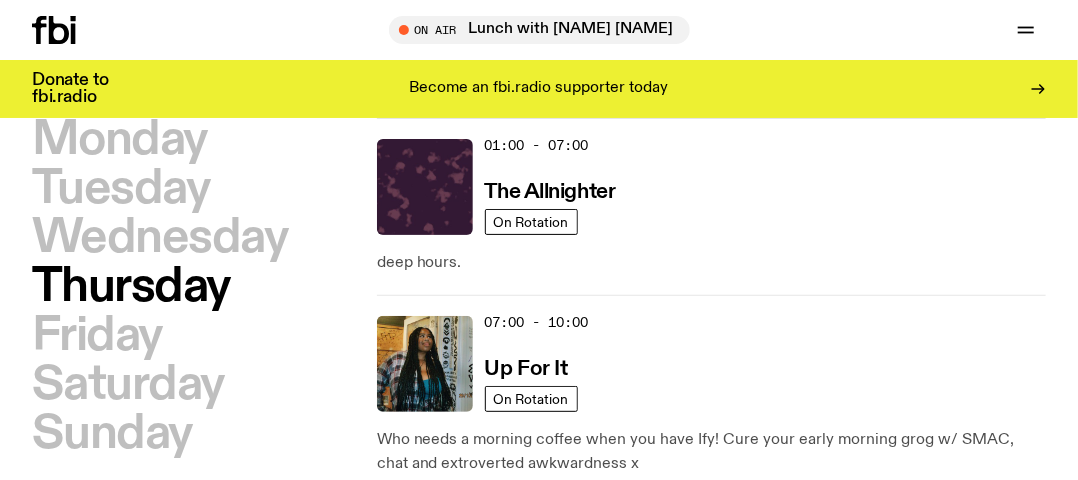 type 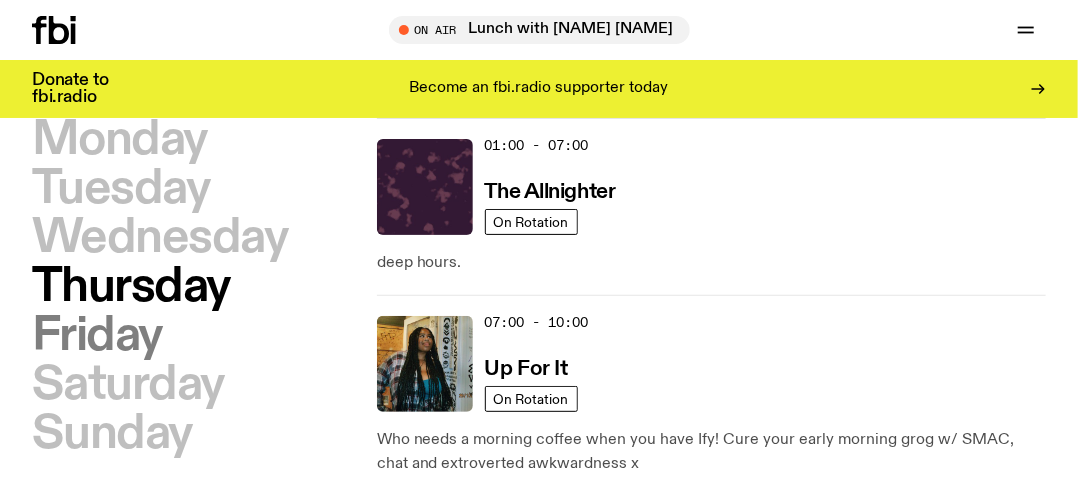 click on "Friday" at bounding box center (97, 336) 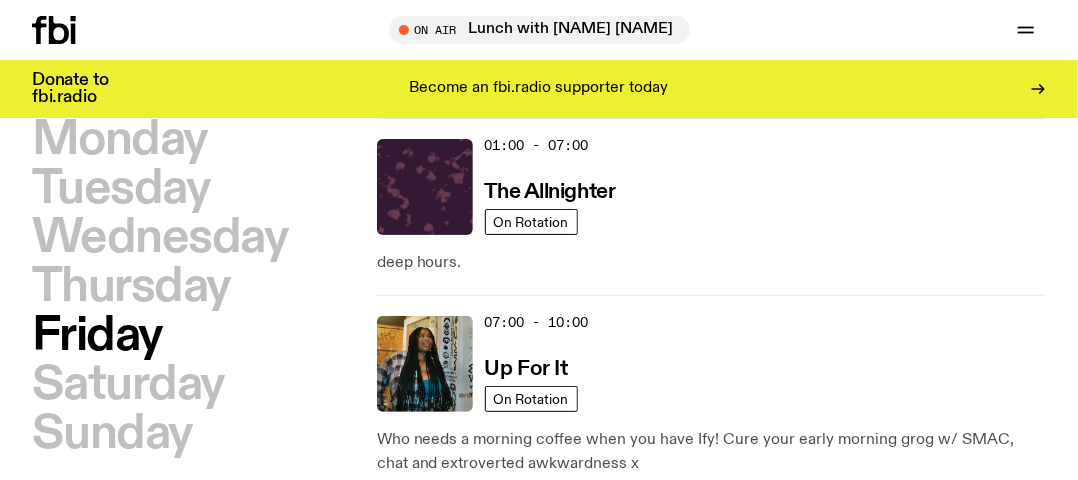 type 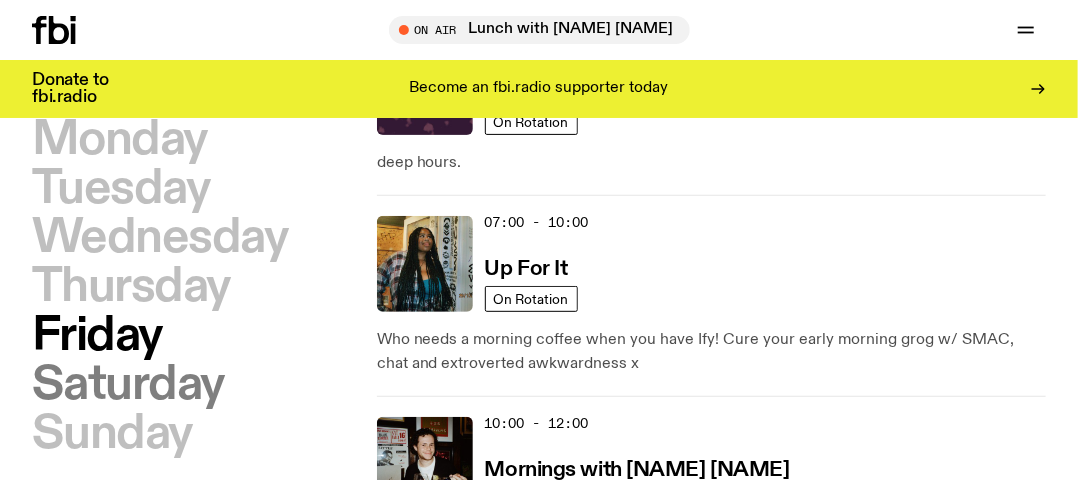 click on "Saturday" at bounding box center (128, 385) 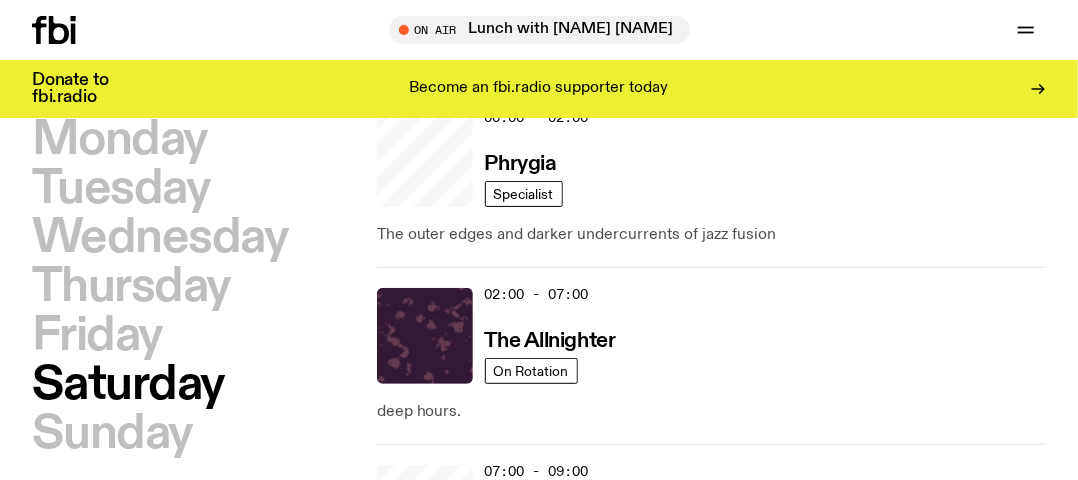 scroll, scrollTop: 56, scrollLeft: 0, axis: vertical 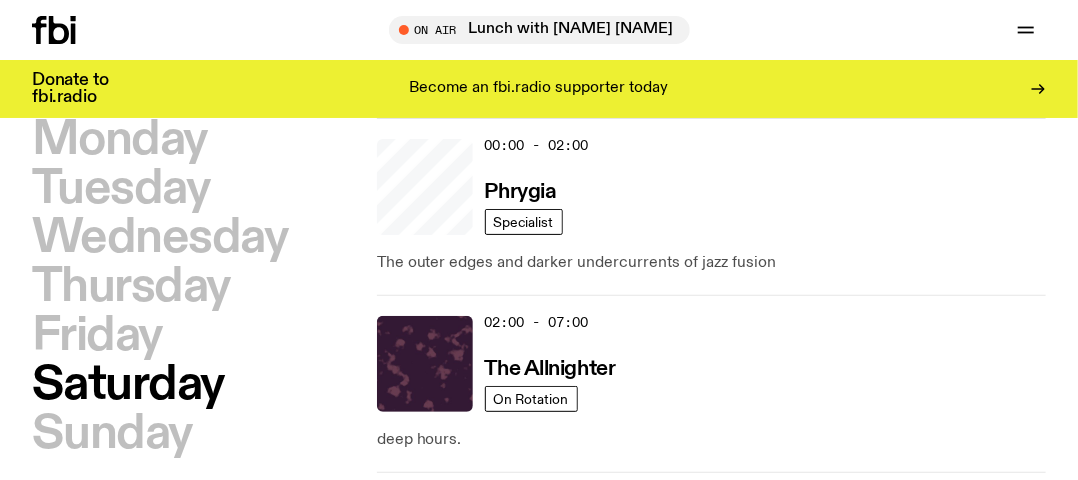type 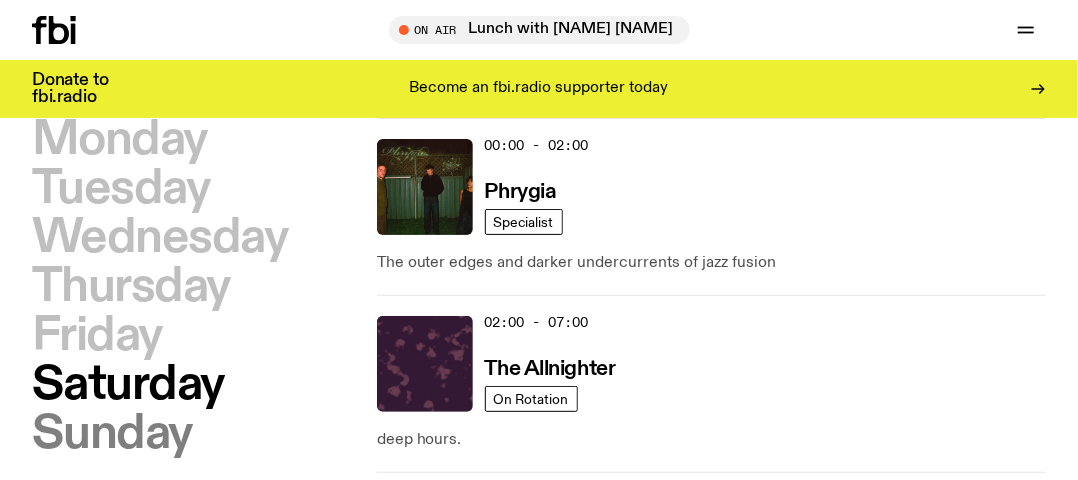 click on "Sunday" at bounding box center [112, 434] 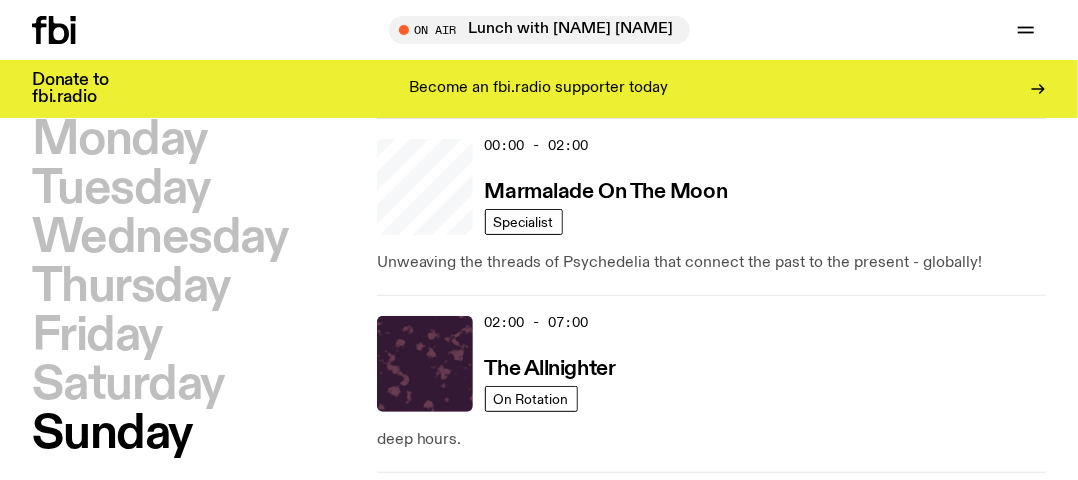 type 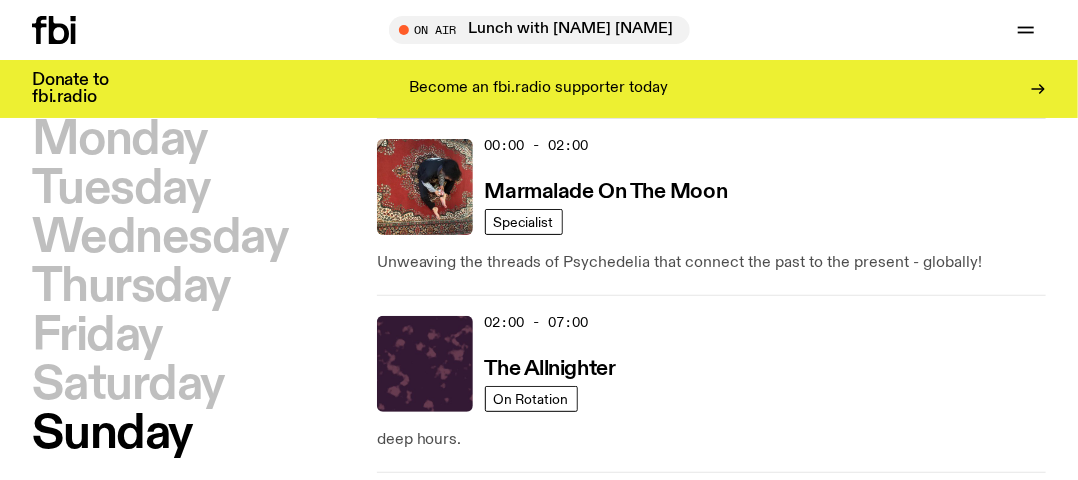 scroll, scrollTop: 2000, scrollLeft: 0, axis: vertical 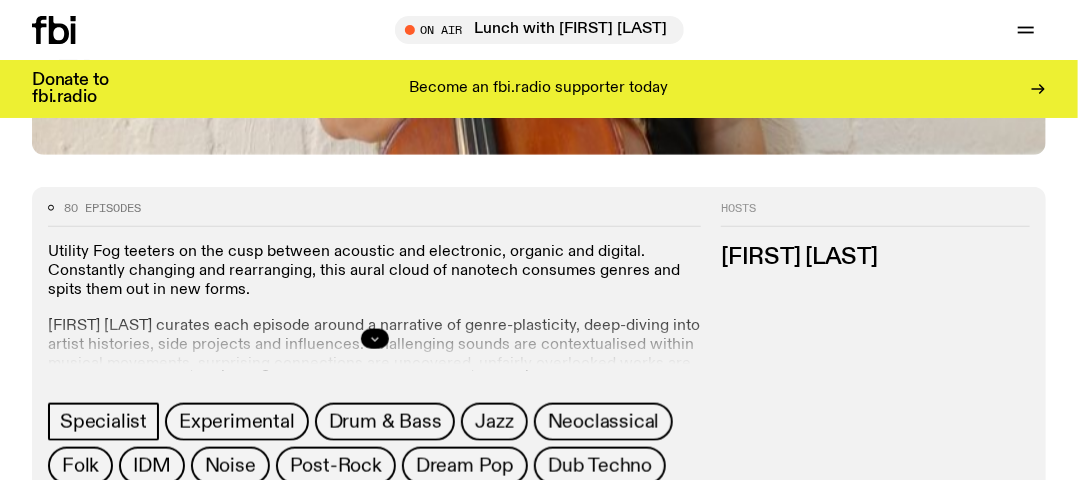 click 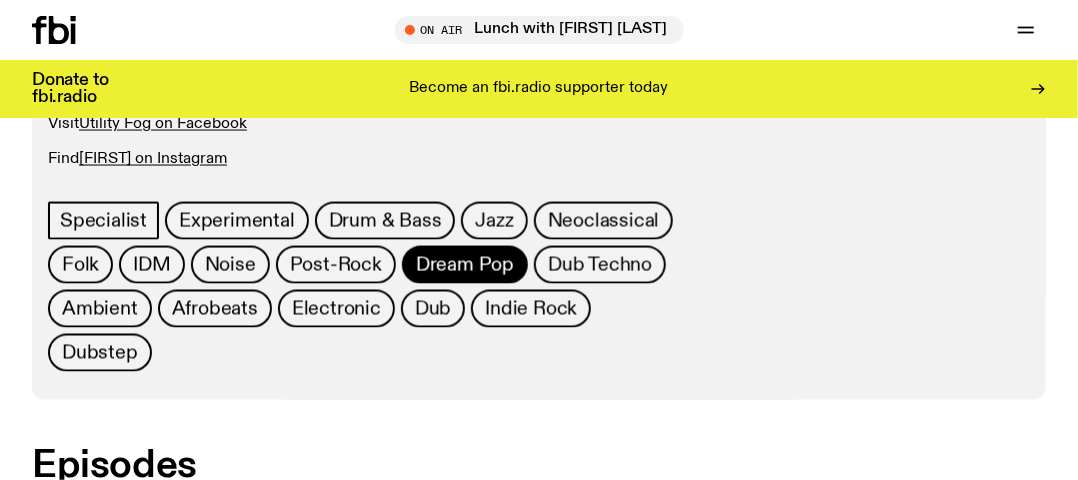 scroll, scrollTop: 991, scrollLeft: 0, axis: vertical 